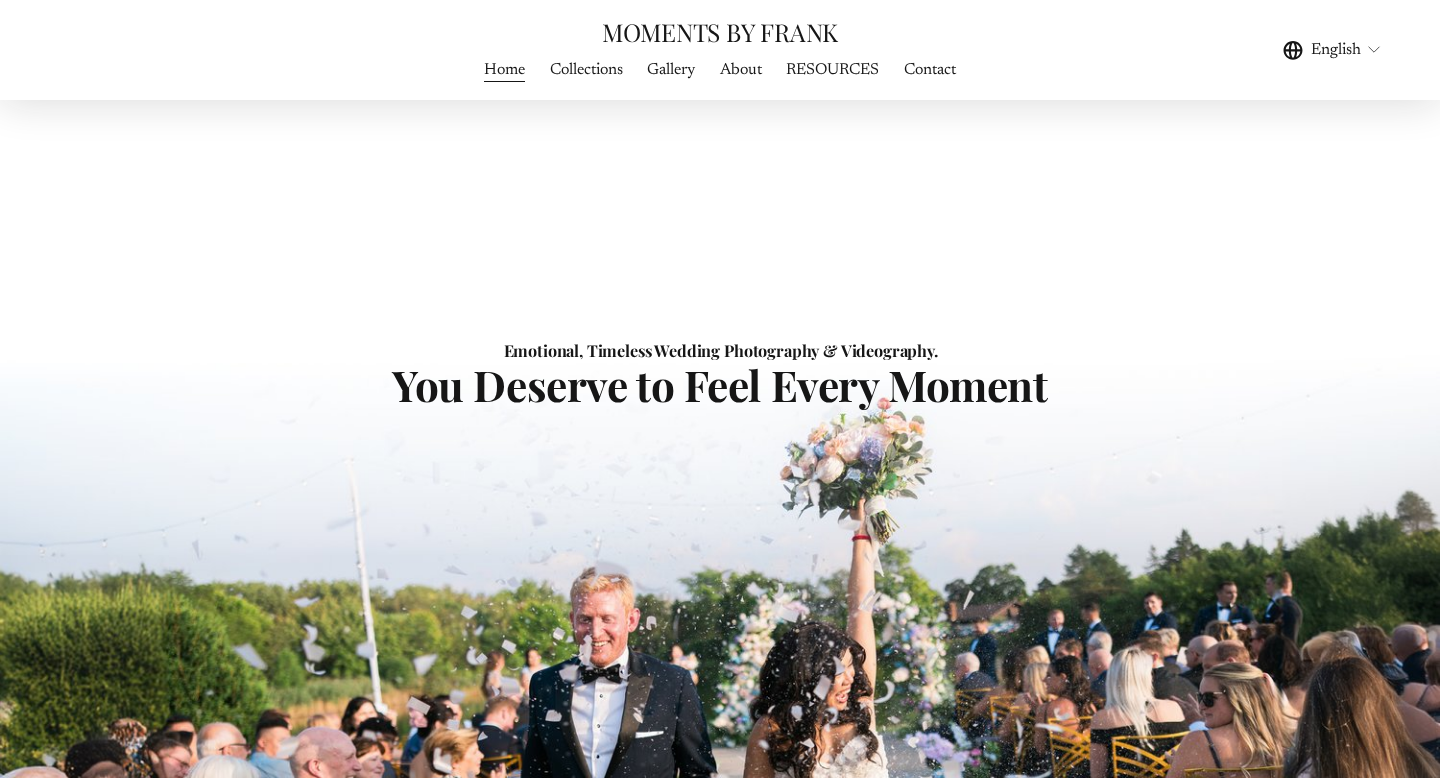 scroll, scrollTop: 6606, scrollLeft: 0, axis: vertical 